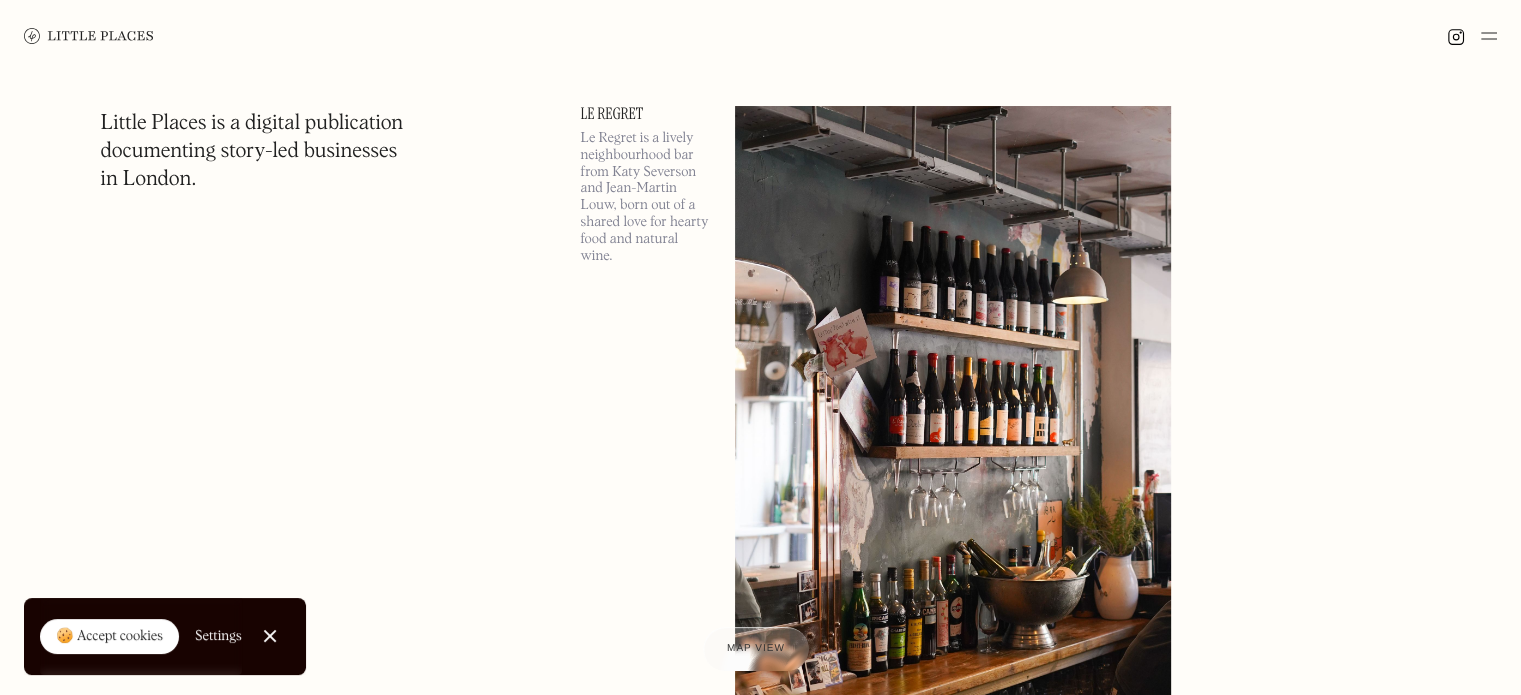scroll, scrollTop: 80, scrollLeft: 0, axis: vertical 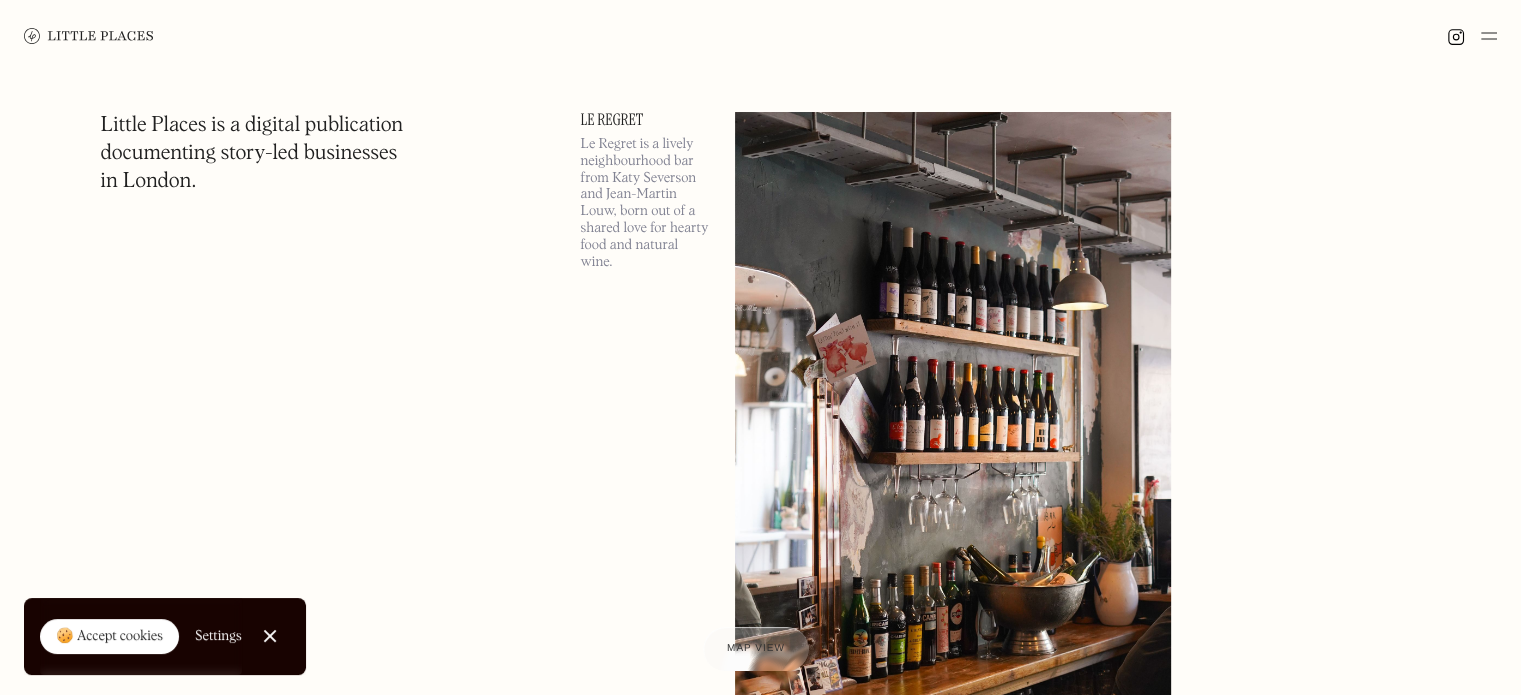 click on "Le Regret" at bounding box center (646, 120) 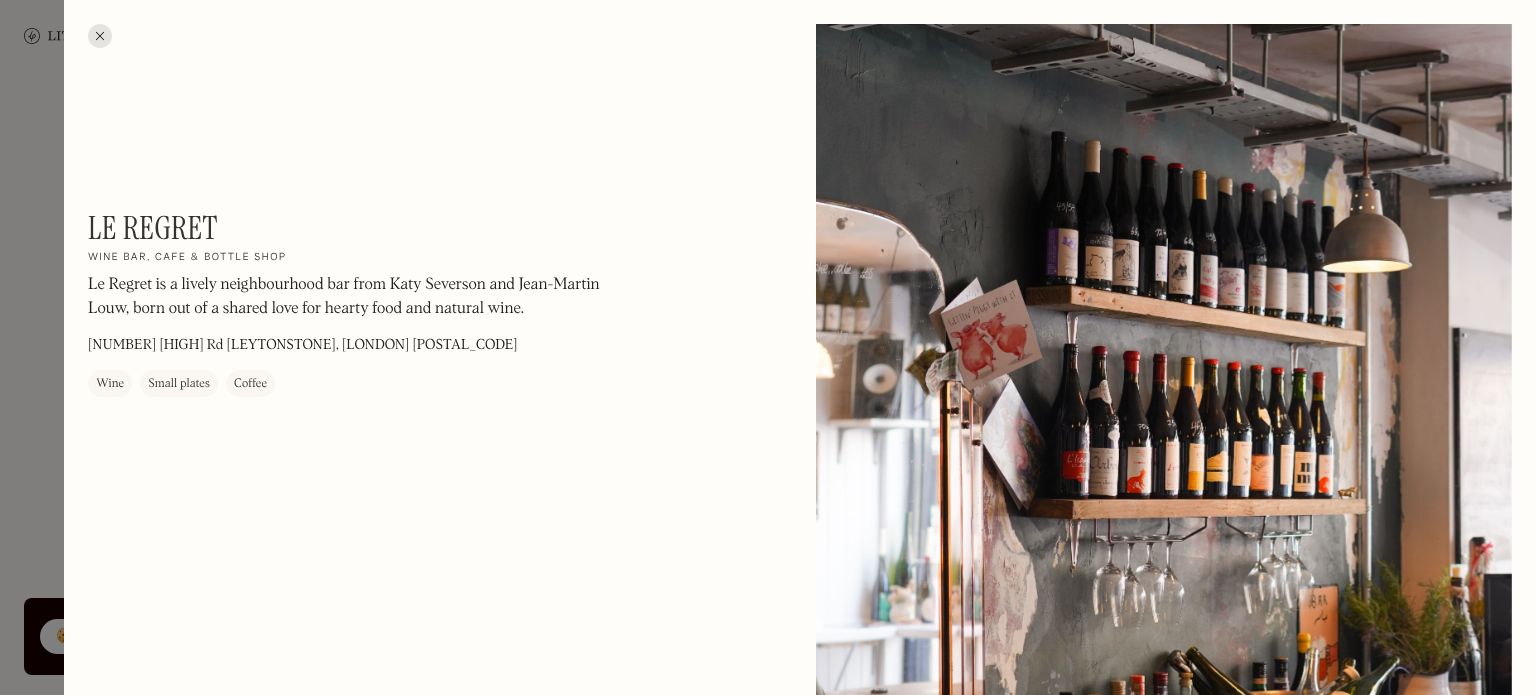 click on "Le Regret" at bounding box center (153, 228) 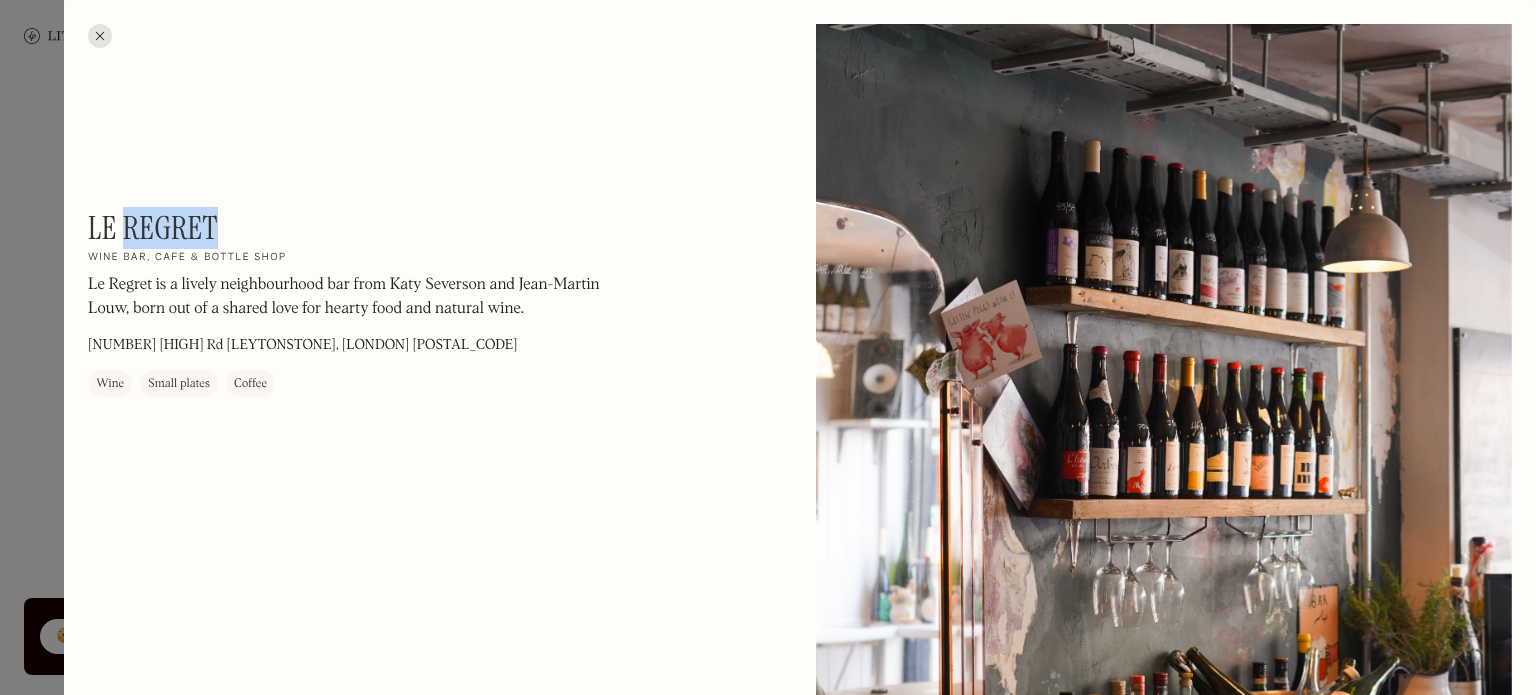click on "Le Regret" at bounding box center (153, 228) 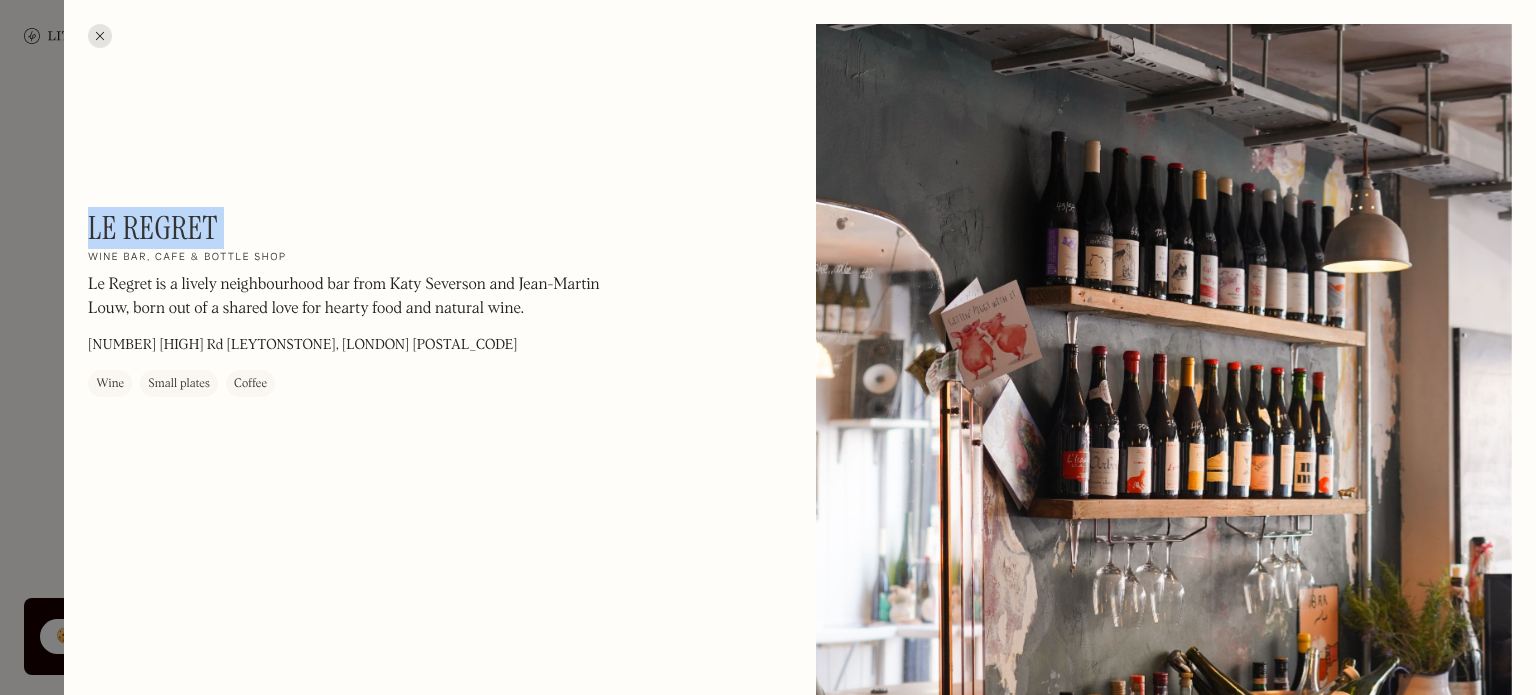 click on "Le Regret" at bounding box center (153, 228) 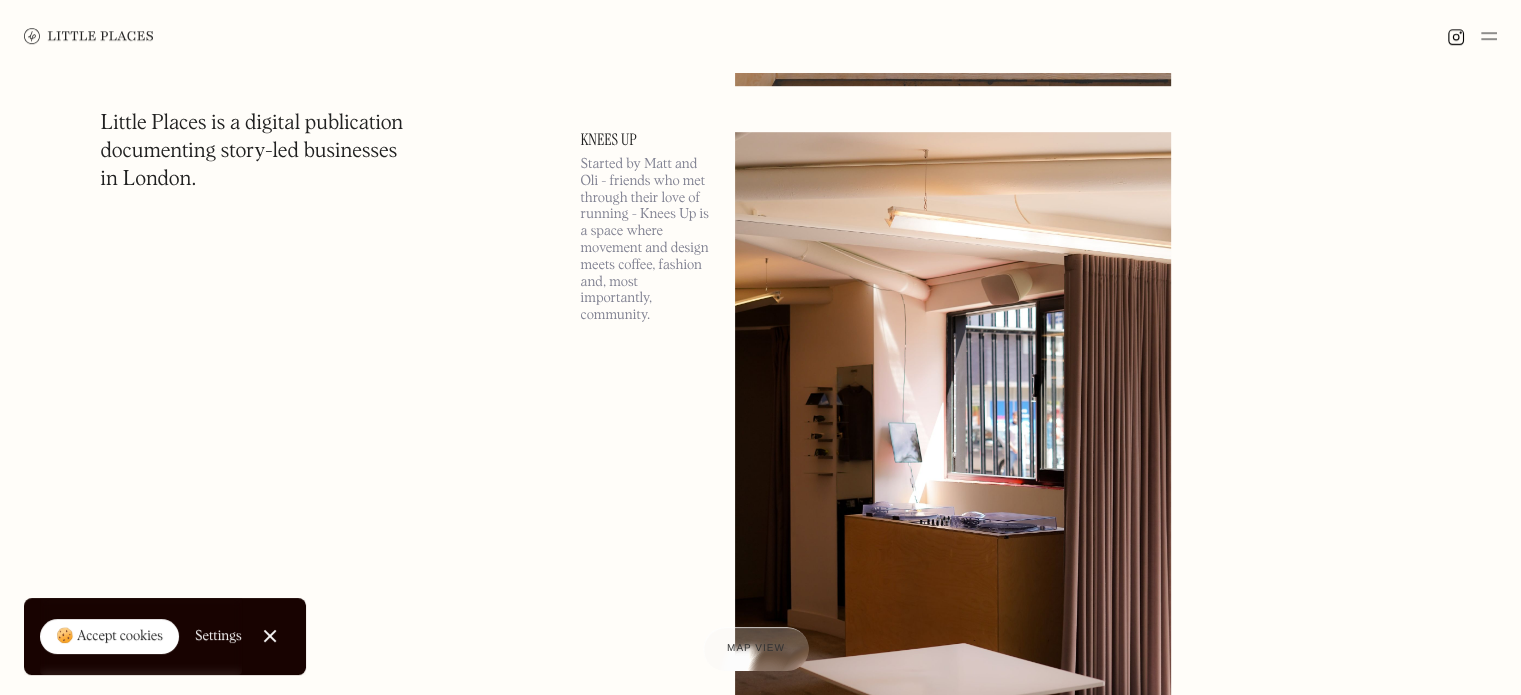 scroll, scrollTop: 1328, scrollLeft: 0, axis: vertical 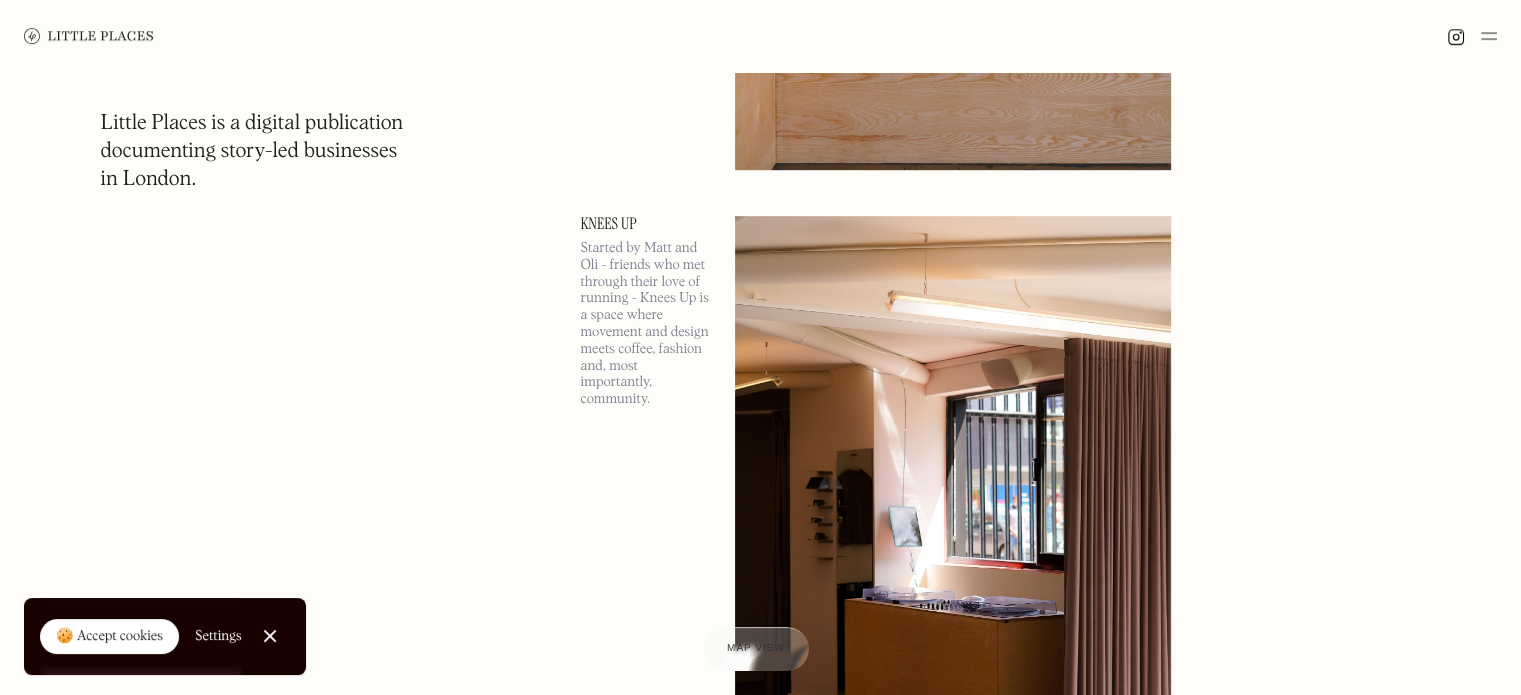 click at bounding box center (953, 531) 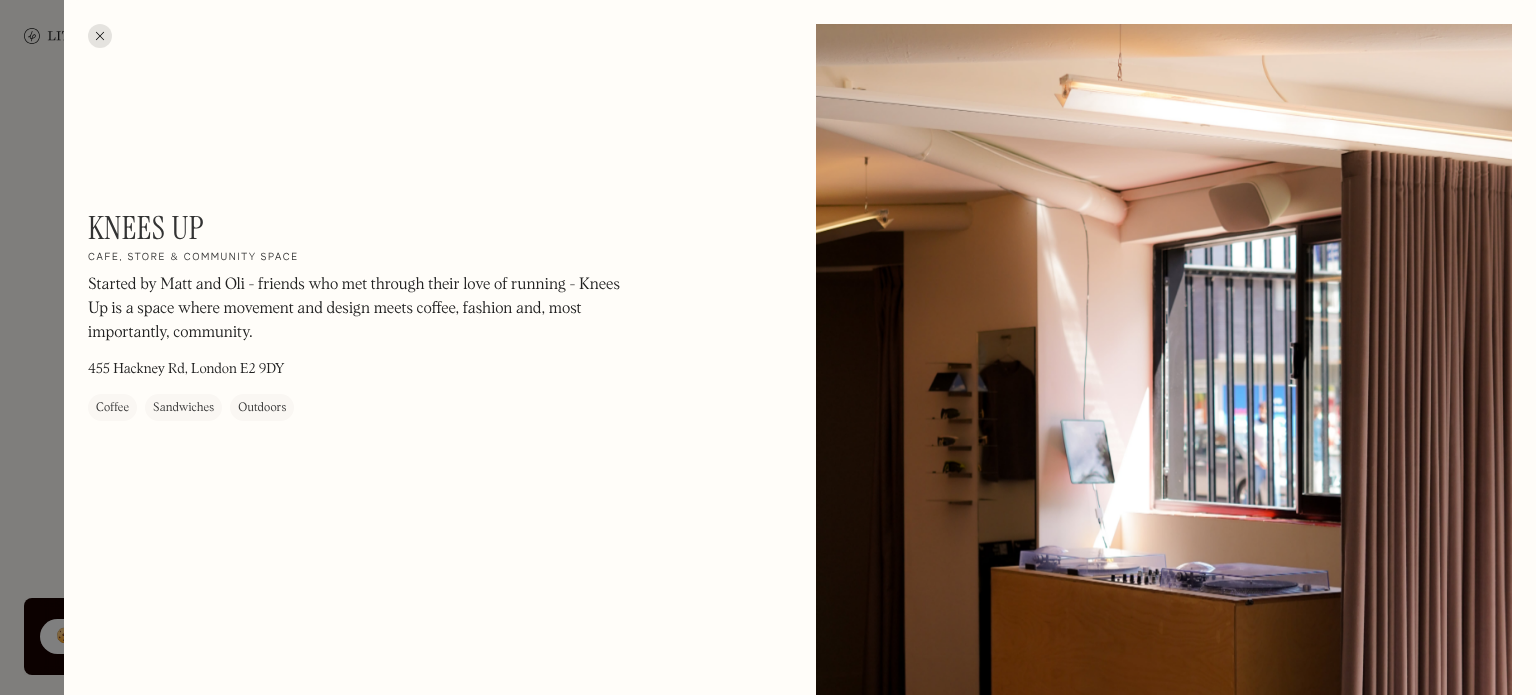 click on "Knees Up" at bounding box center [146, 228] 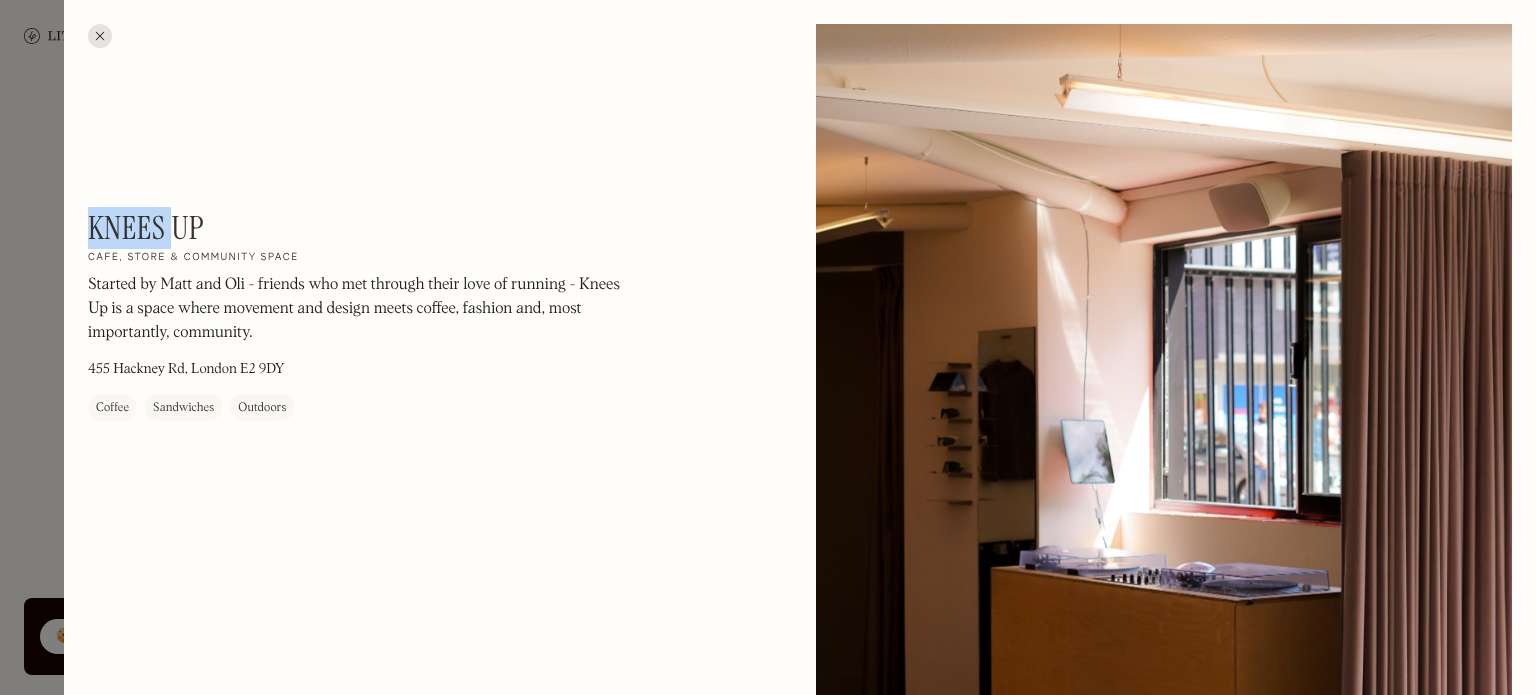 click on "Knees Up" at bounding box center [146, 228] 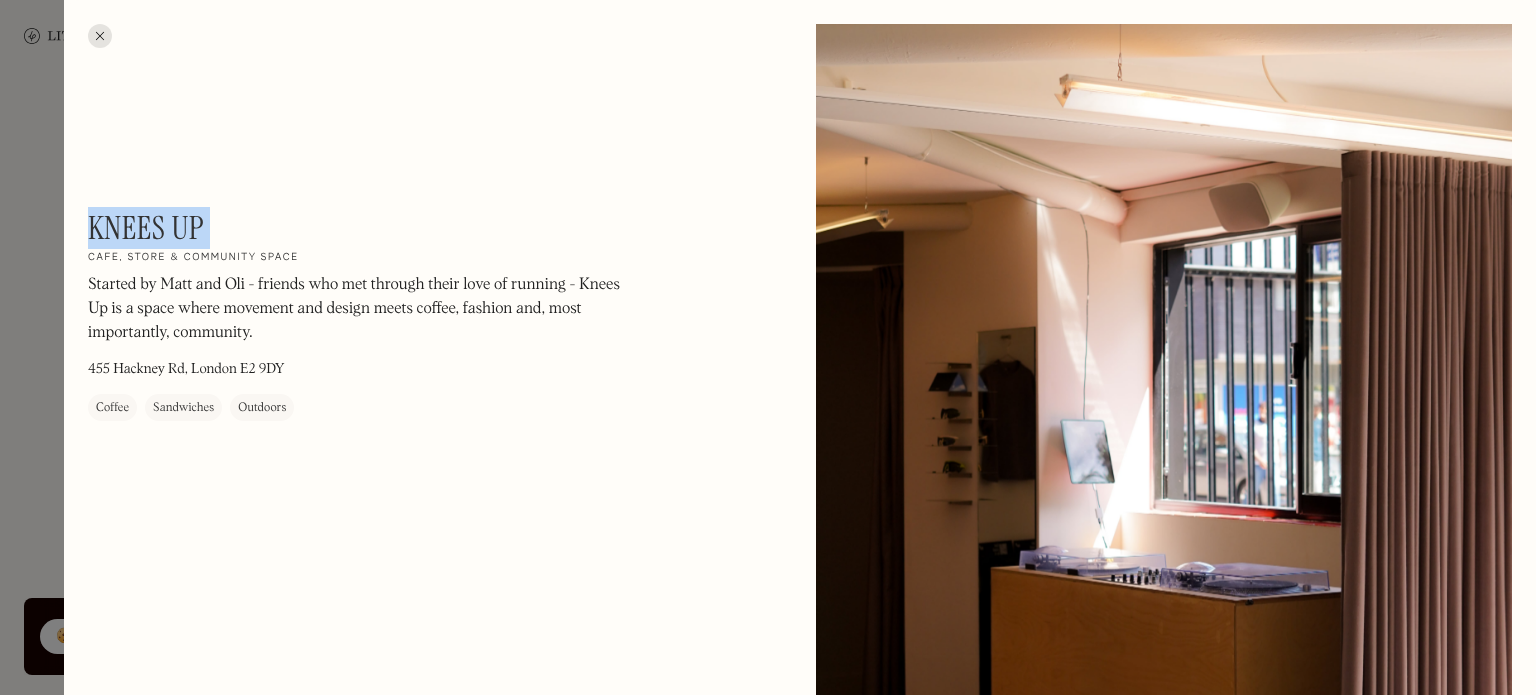 click on "Knees Up" at bounding box center [146, 228] 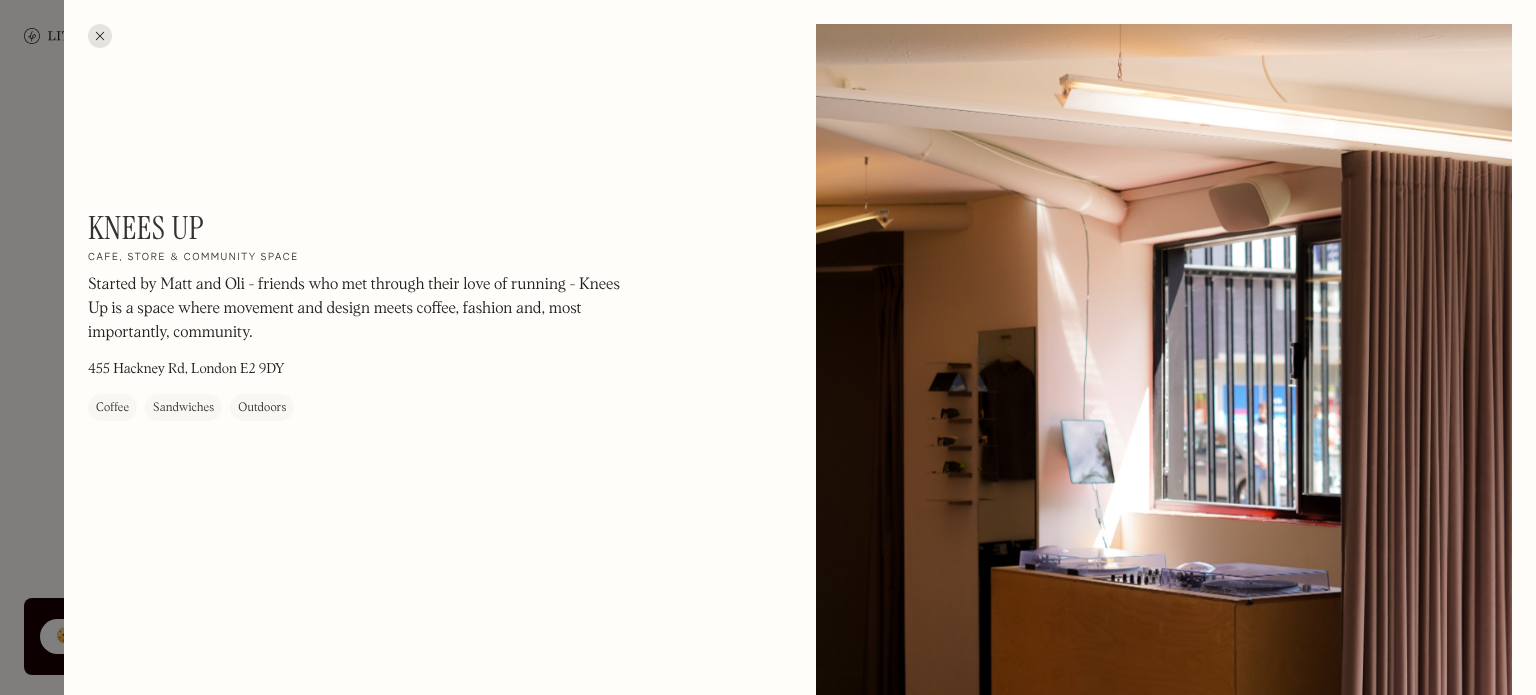 click at bounding box center [100, 36] 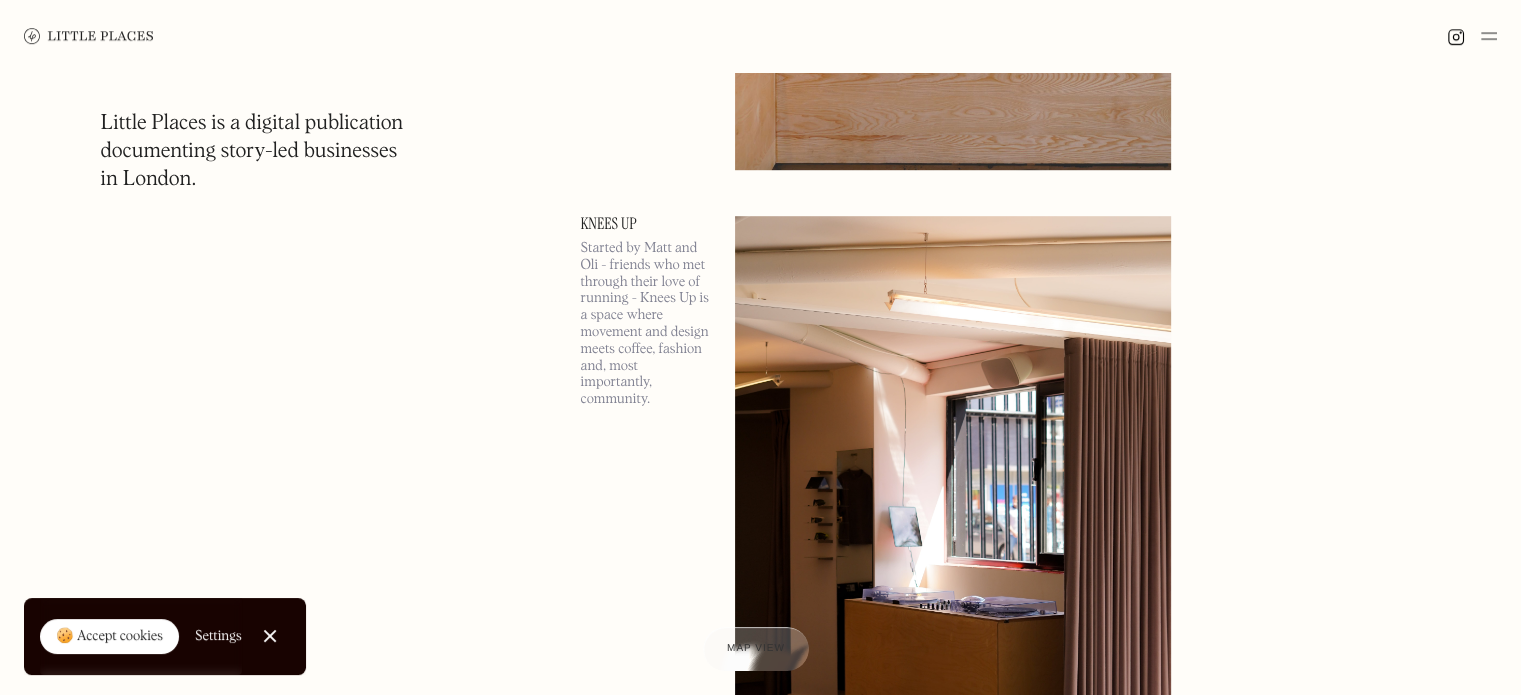 scroll, scrollTop: 1936, scrollLeft: 0, axis: vertical 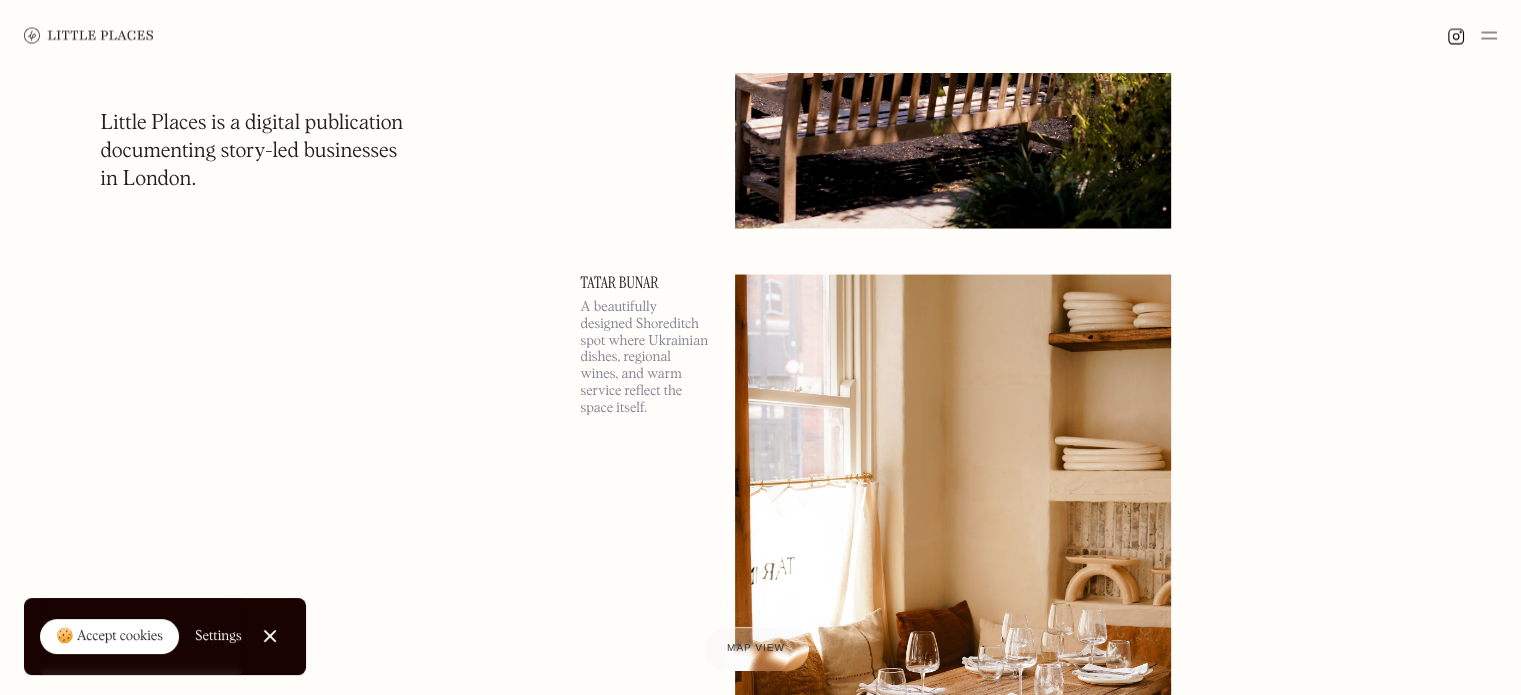 click on "Tatar Bunar" at bounding box center (646, 283) 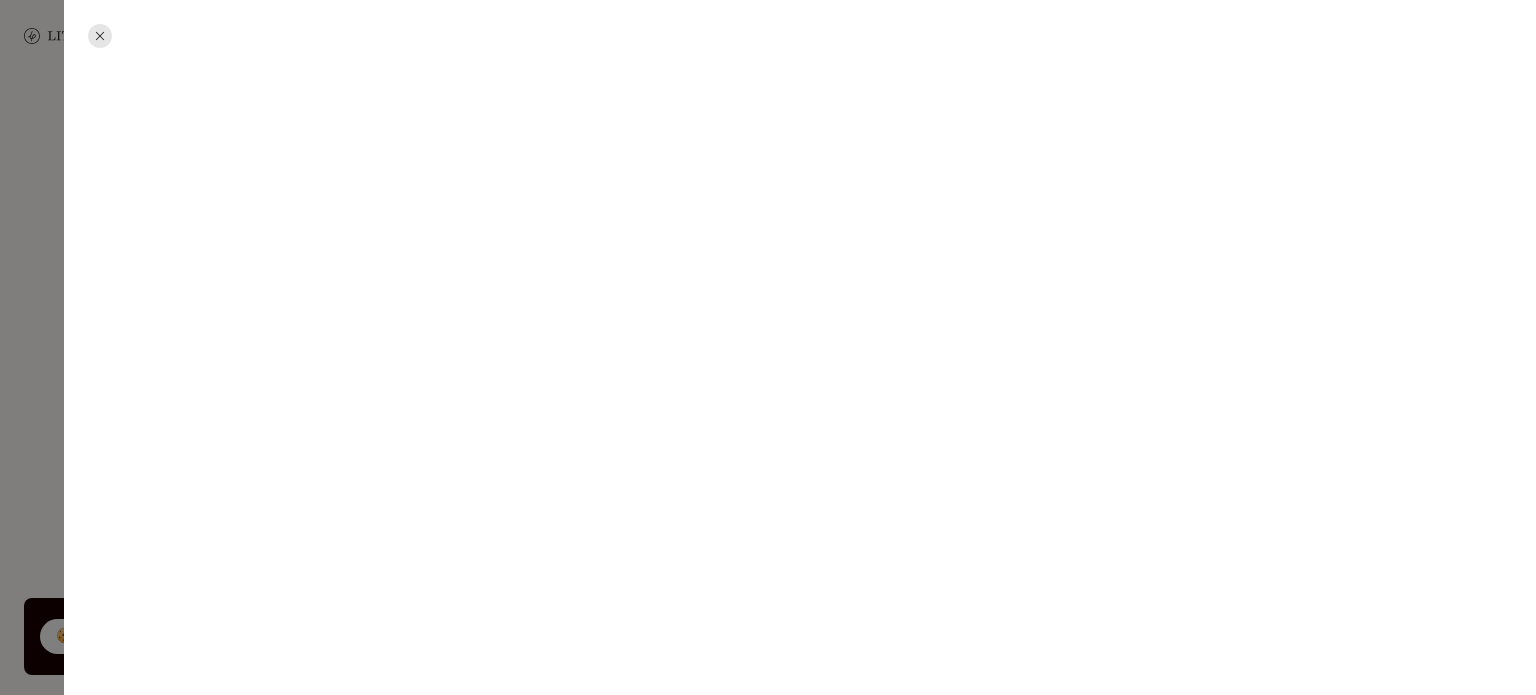 click at bounding box center (768, 347) 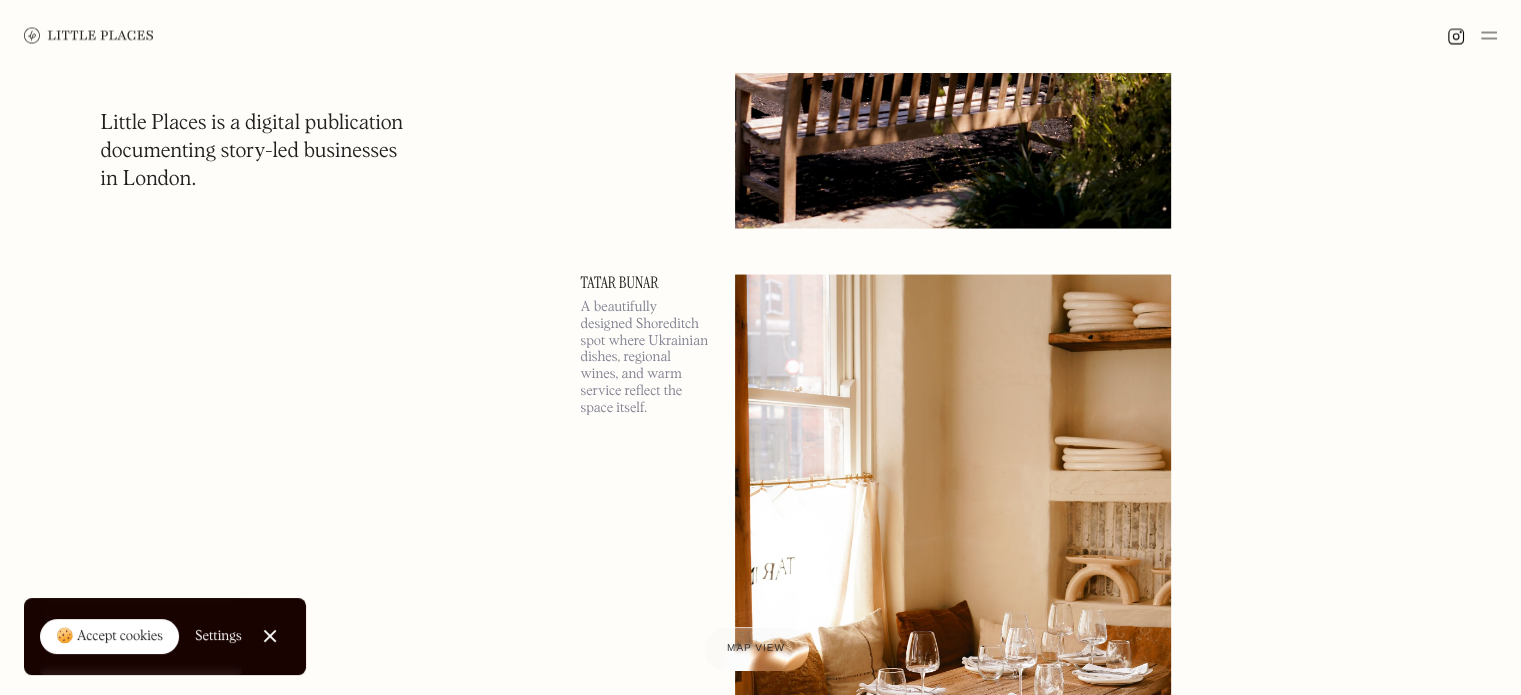 click on "Tatar Bunar" at bounding box center (646, 283) 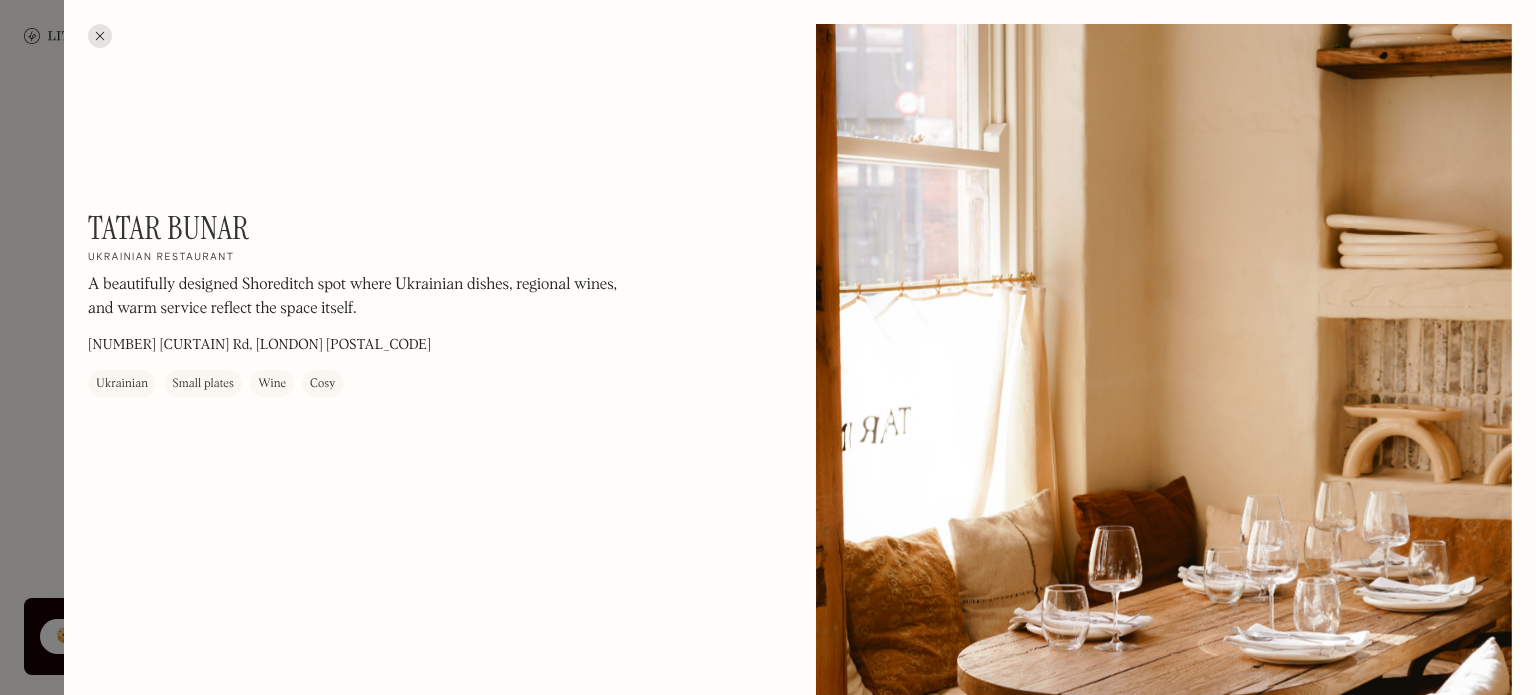 click on "Tatar Bunar" at bounding box center [168, 228] 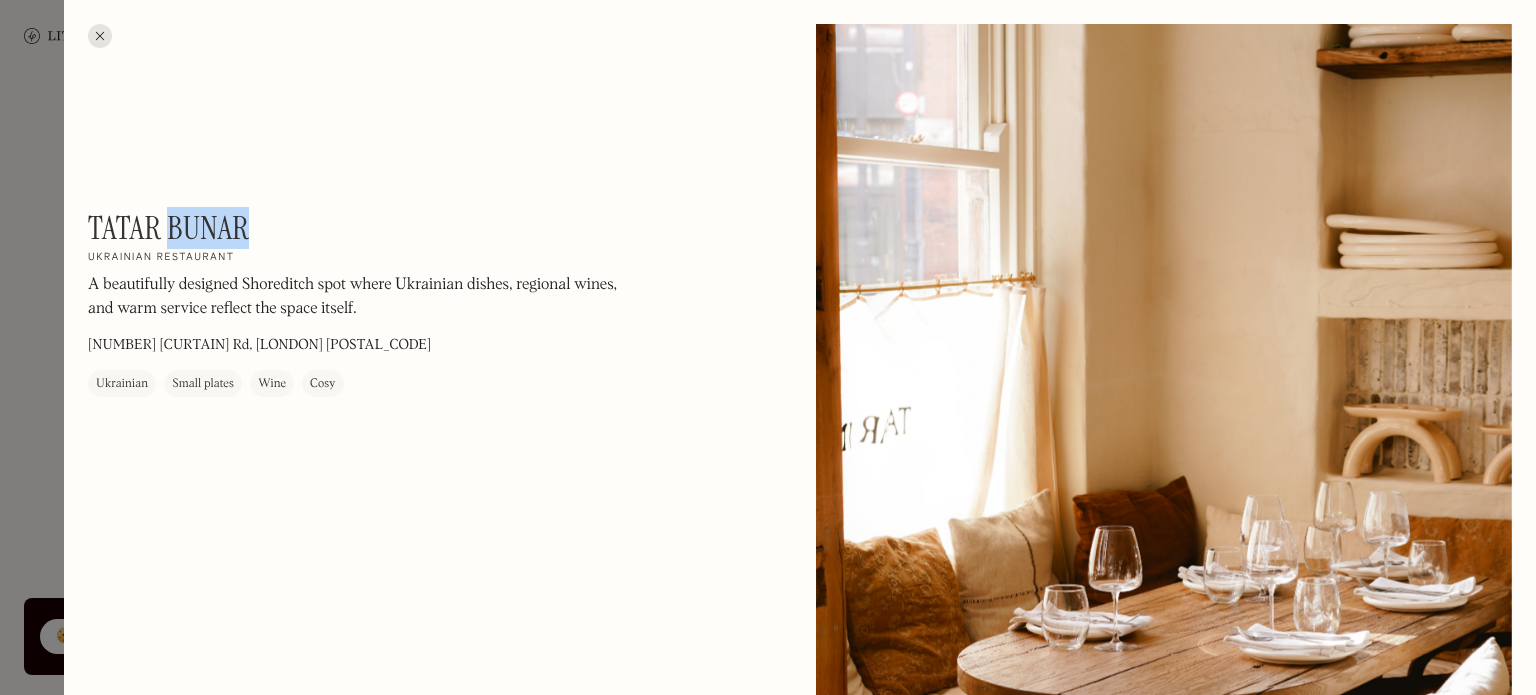 click on "Tatar Bunar" at bounding box center (168, 228) 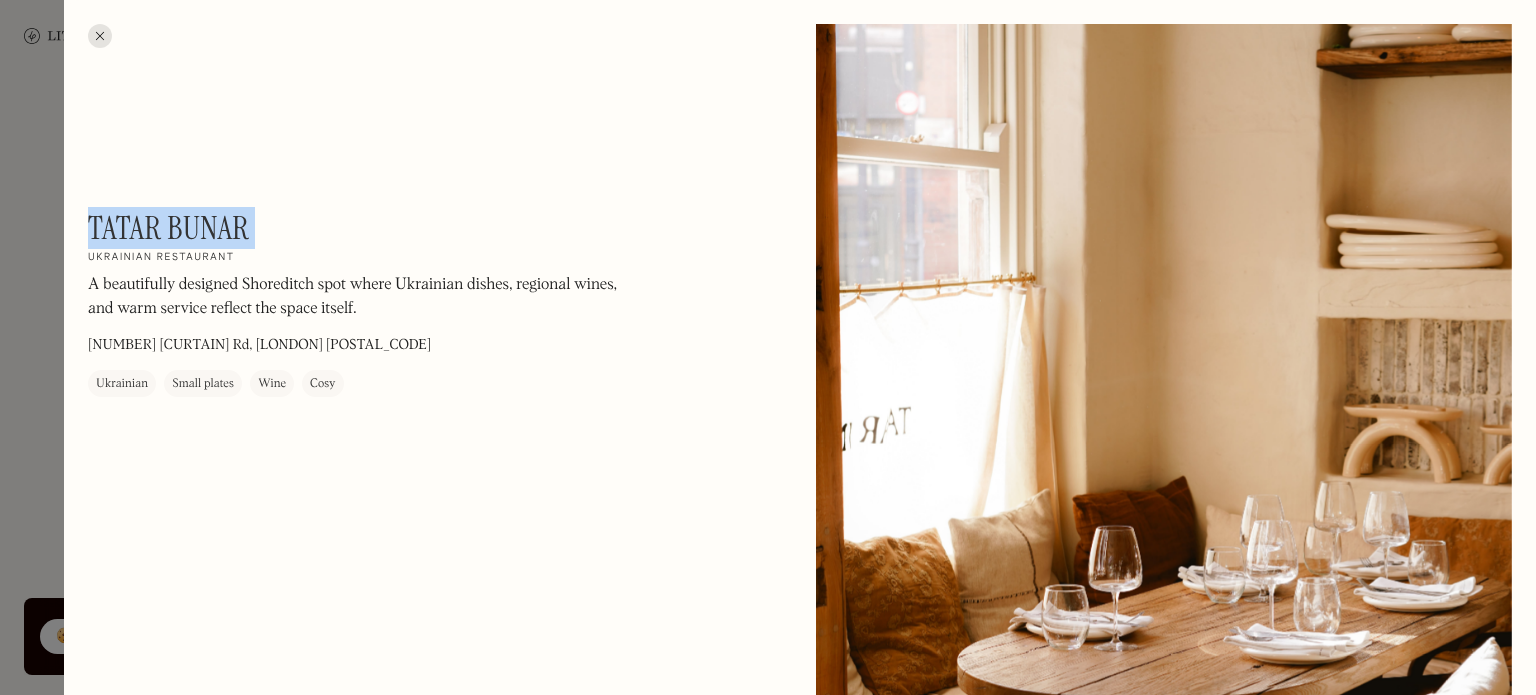 click on "Tatar Bunar" at bounding box center (168, 228) 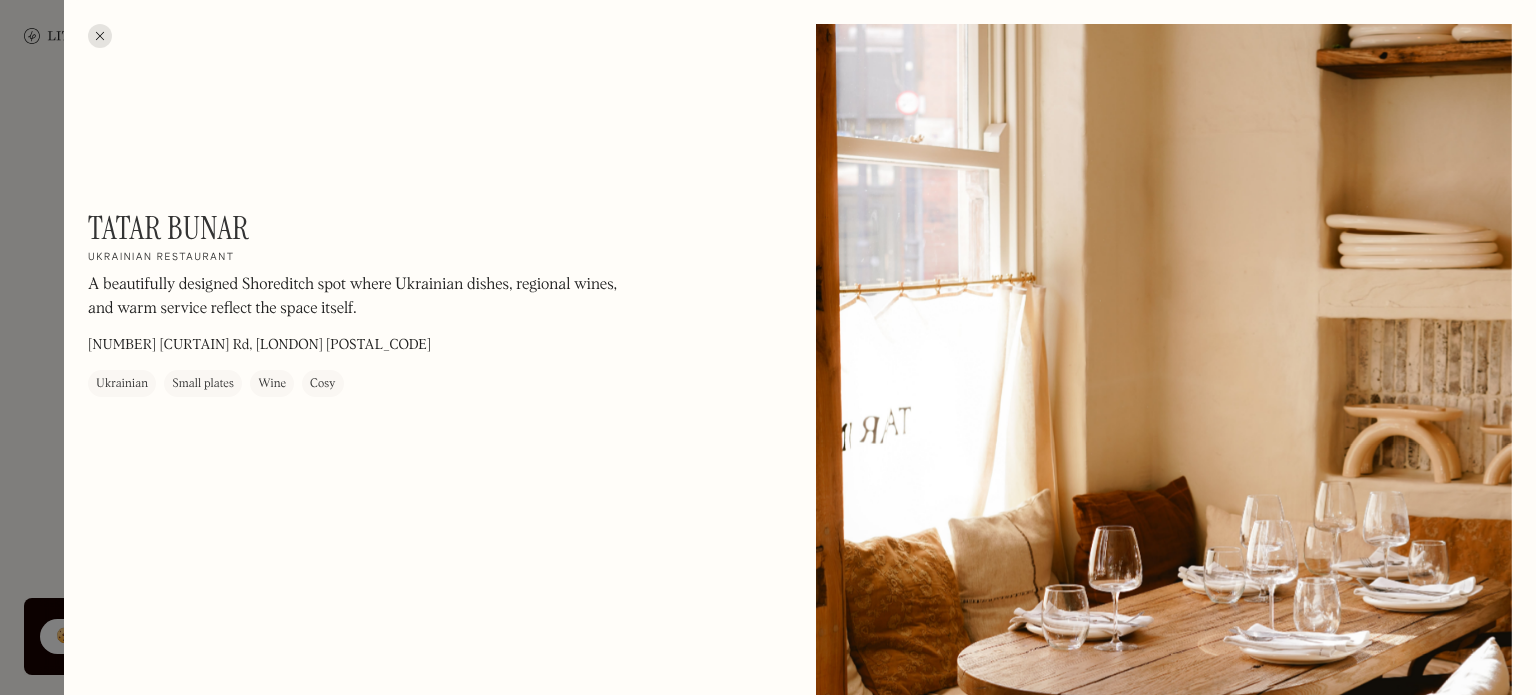 click at bounding box center [100, 36] 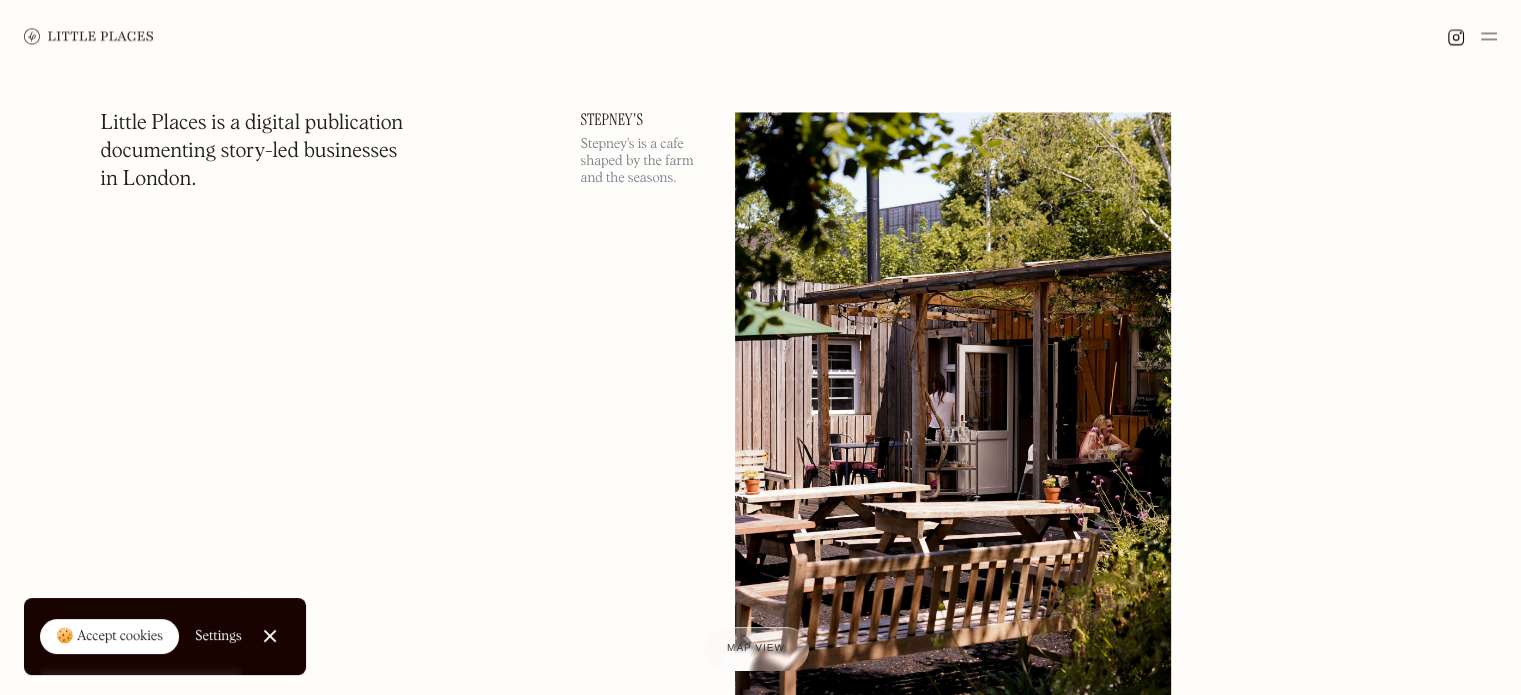 scroll, scrollTop: 3398, scrollLeft: 0, axis: vertical 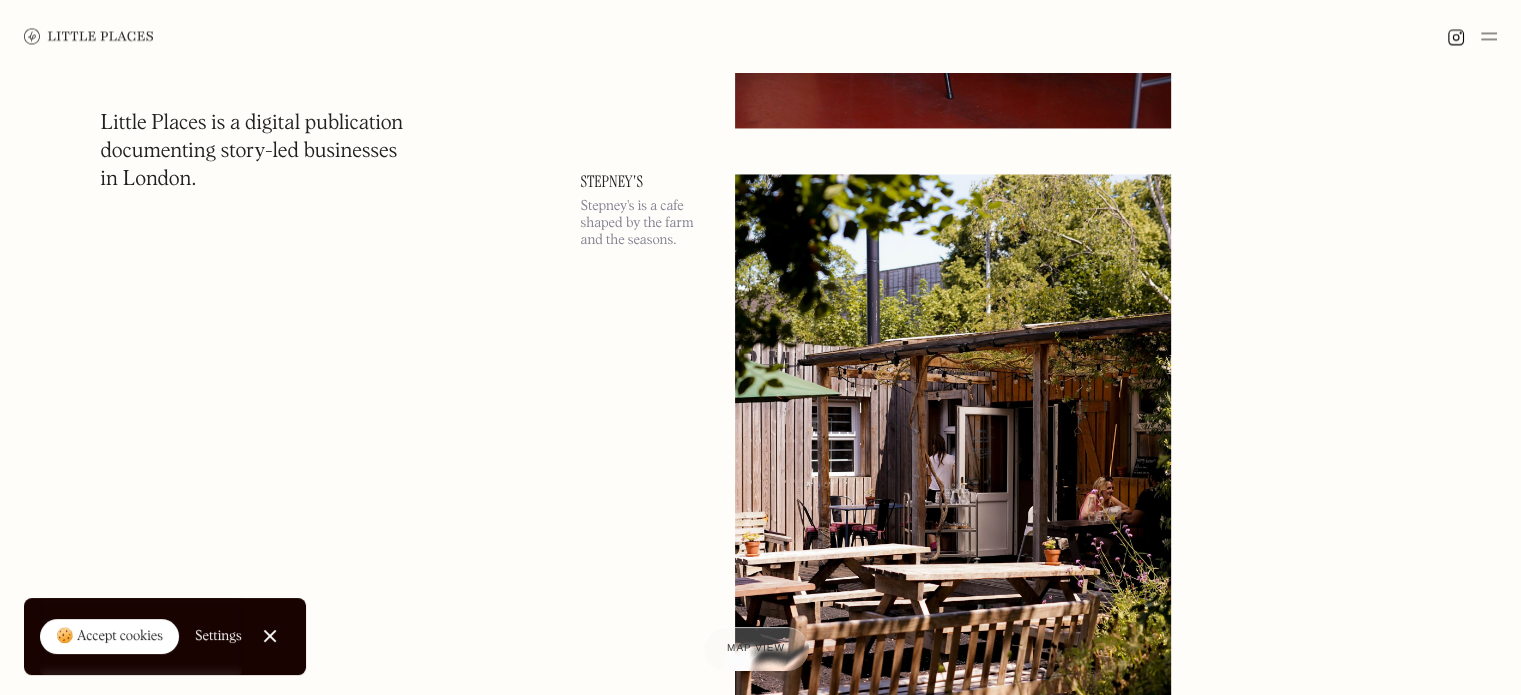 click on "Stepney's" at bounding box center [646, 182] 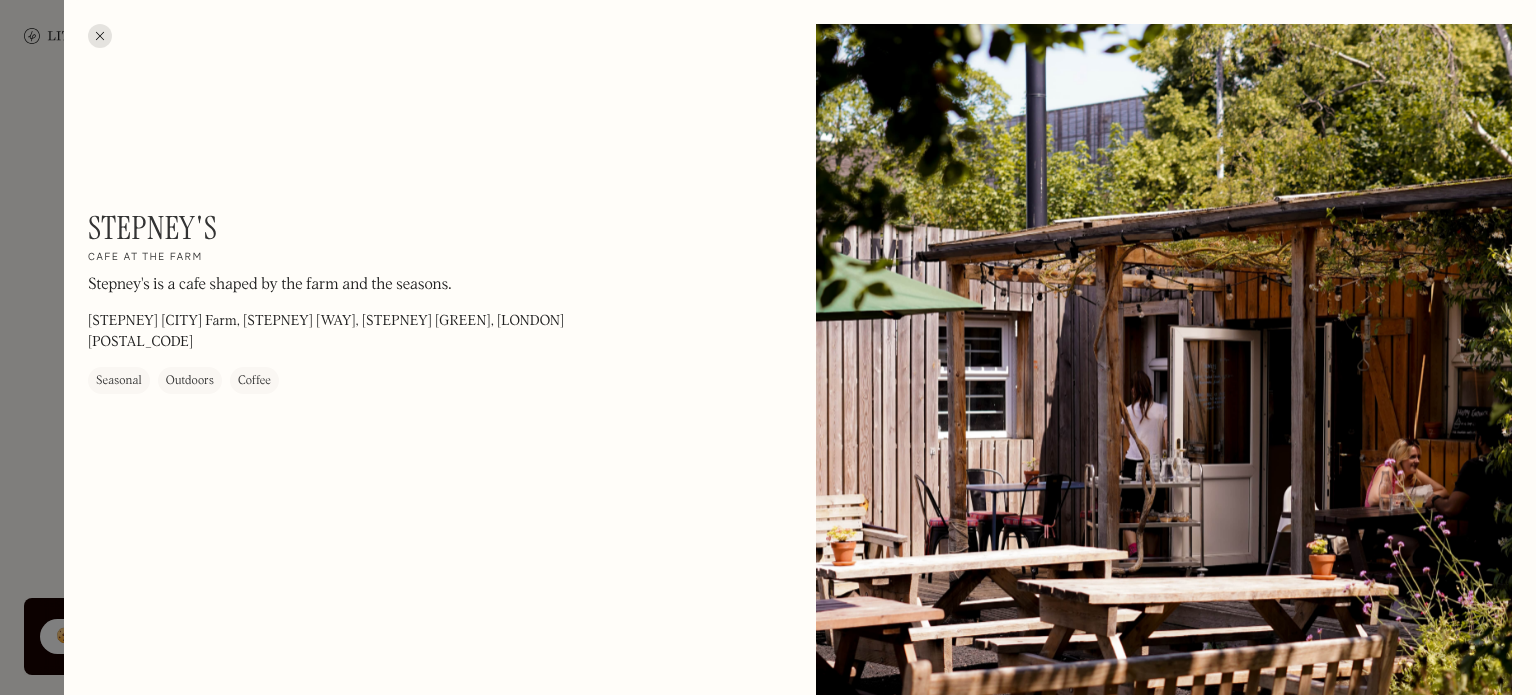 click on "Stepney's" at bounding box center (152, 228) 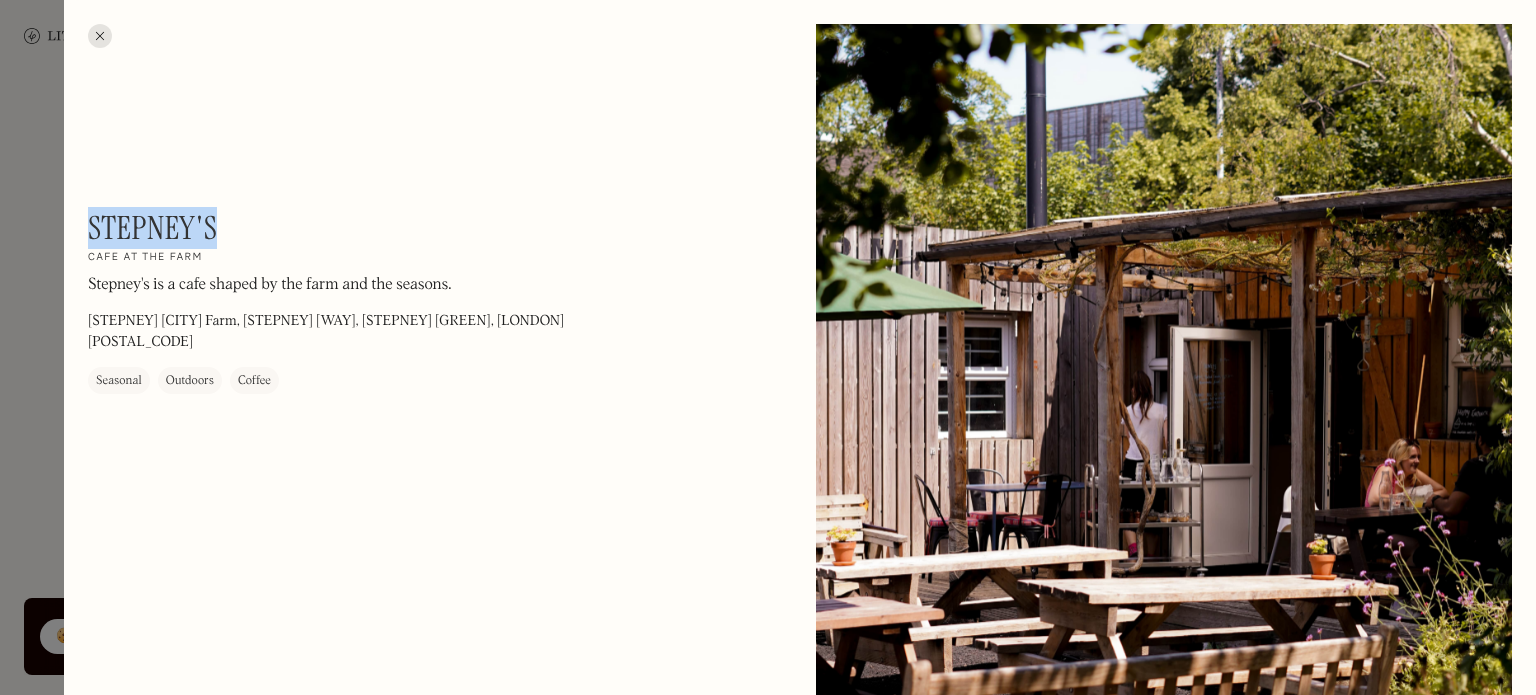 click on "Stepney's" at bounding box center [152, 228] 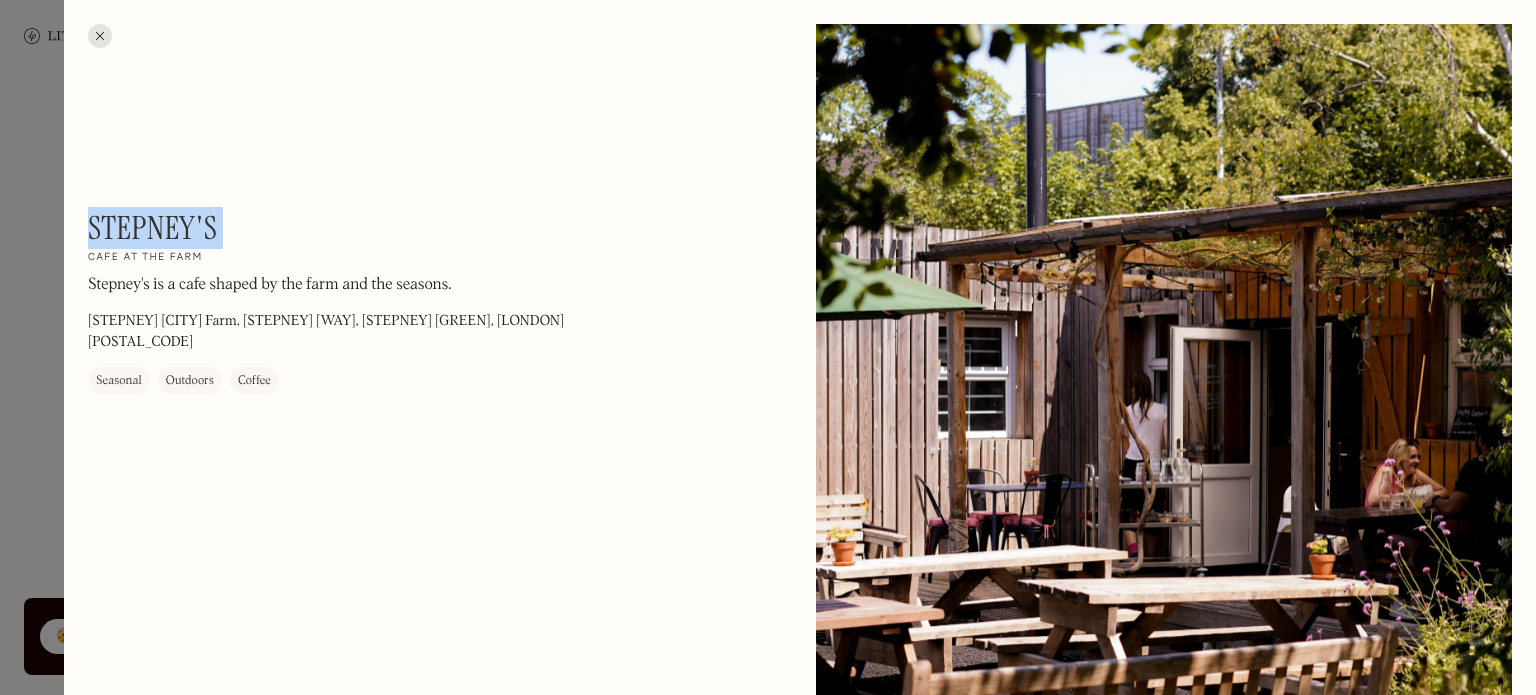 click on "Stepney's" at bounding box center (152, 228) 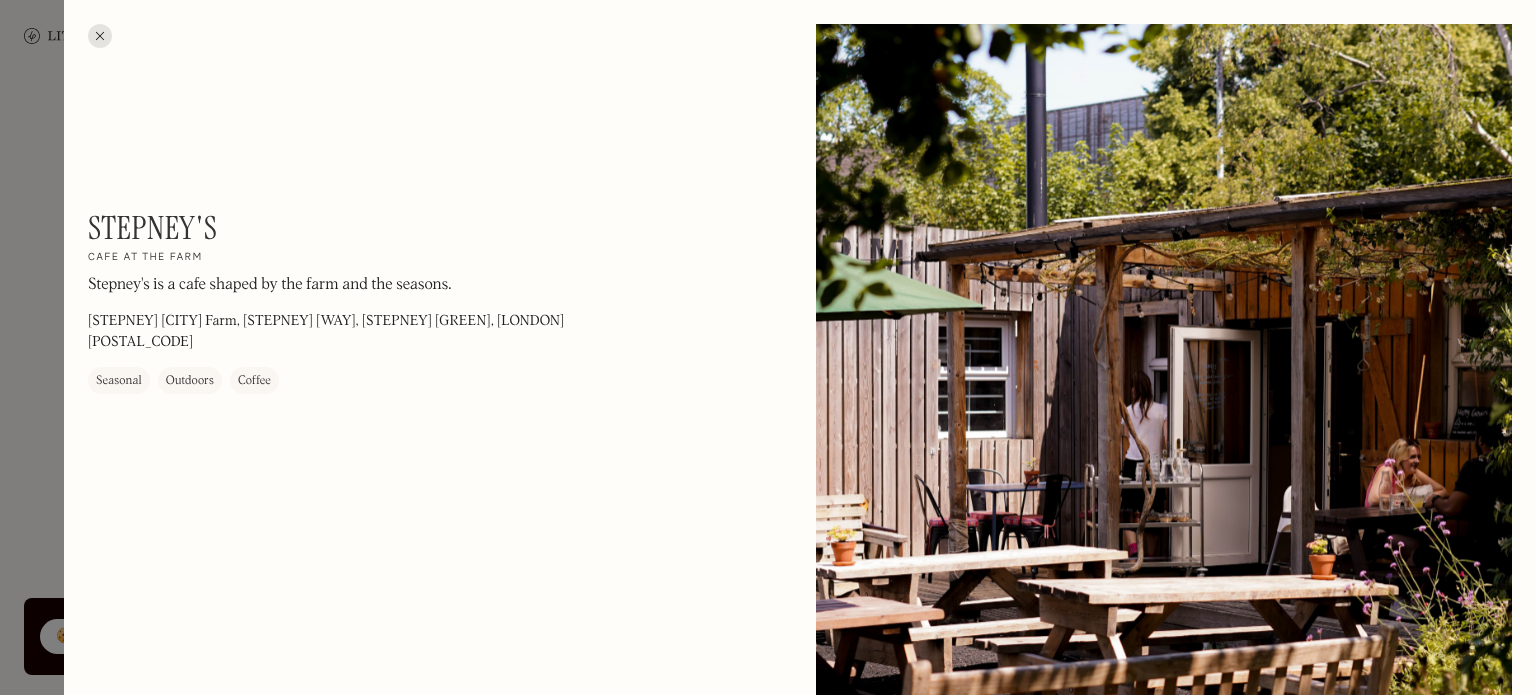 click at bounding box center [100, 36] 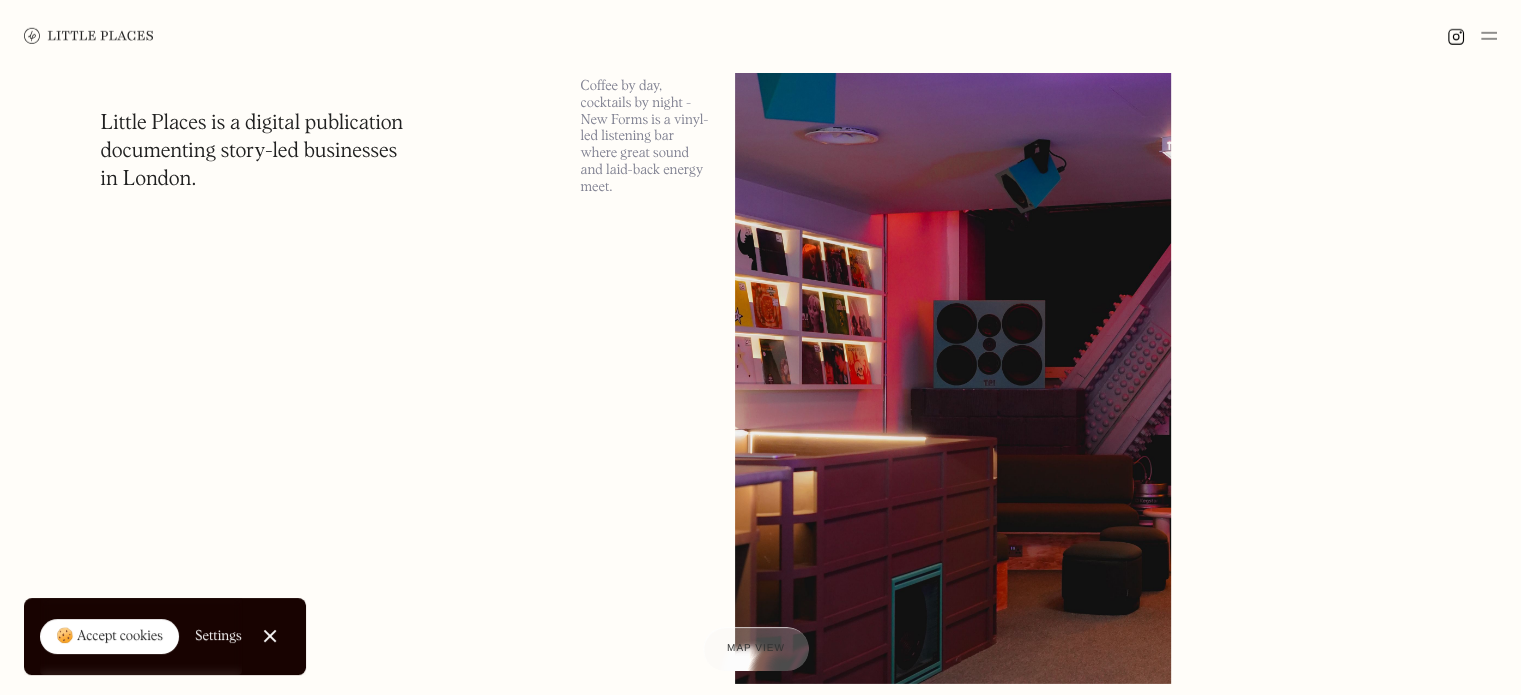 scroll, scrollTop: 6118, scrollLeft: 0, axis: vertical 